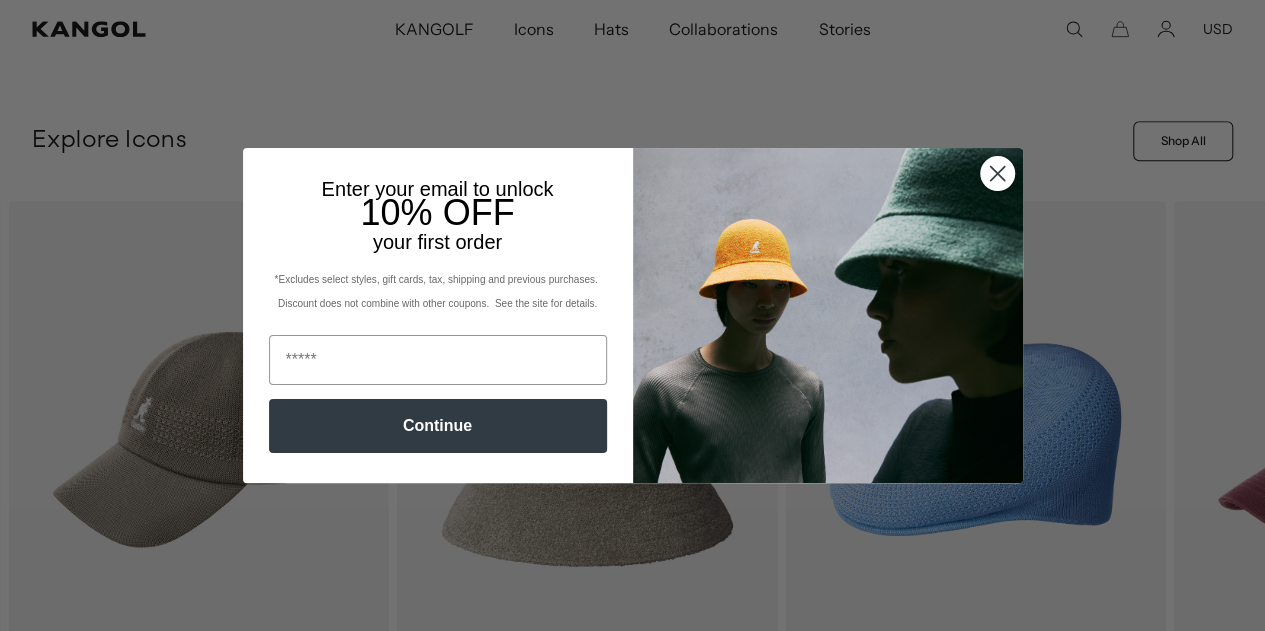 scroll, scrollTop: 600, scrollLeft: 0, axis: vertical 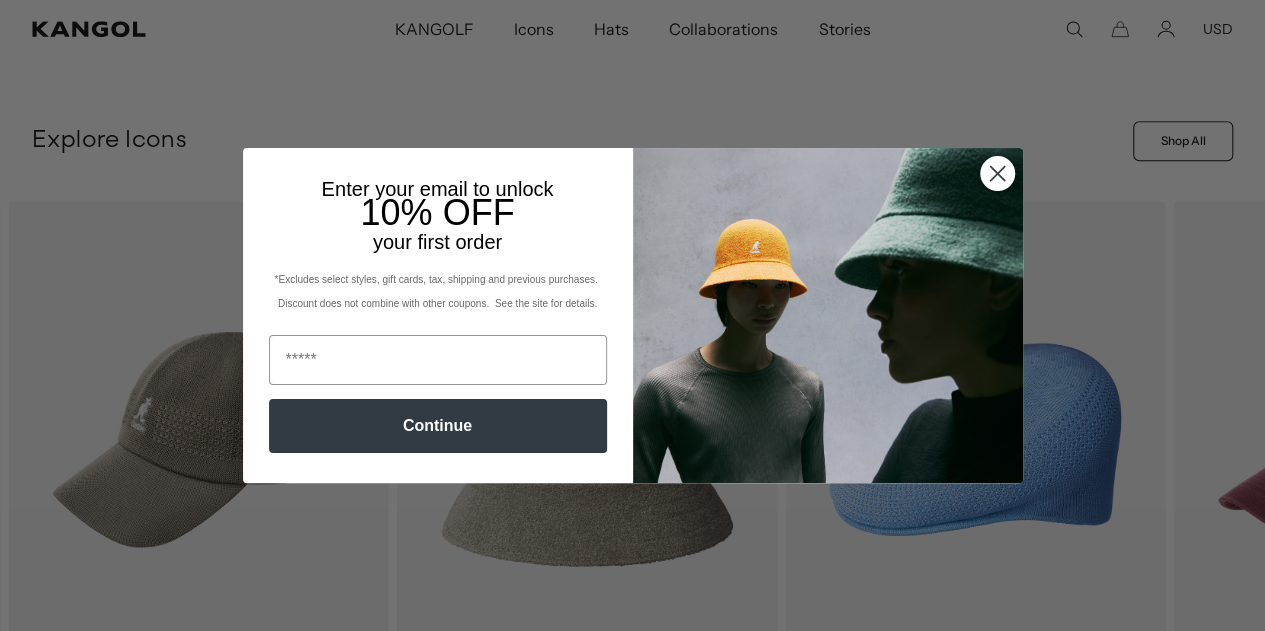 drag, startPoint x: 985, startPoint y: 178, endPoint x: 786, endPoint y: 237, distance: 207.56204 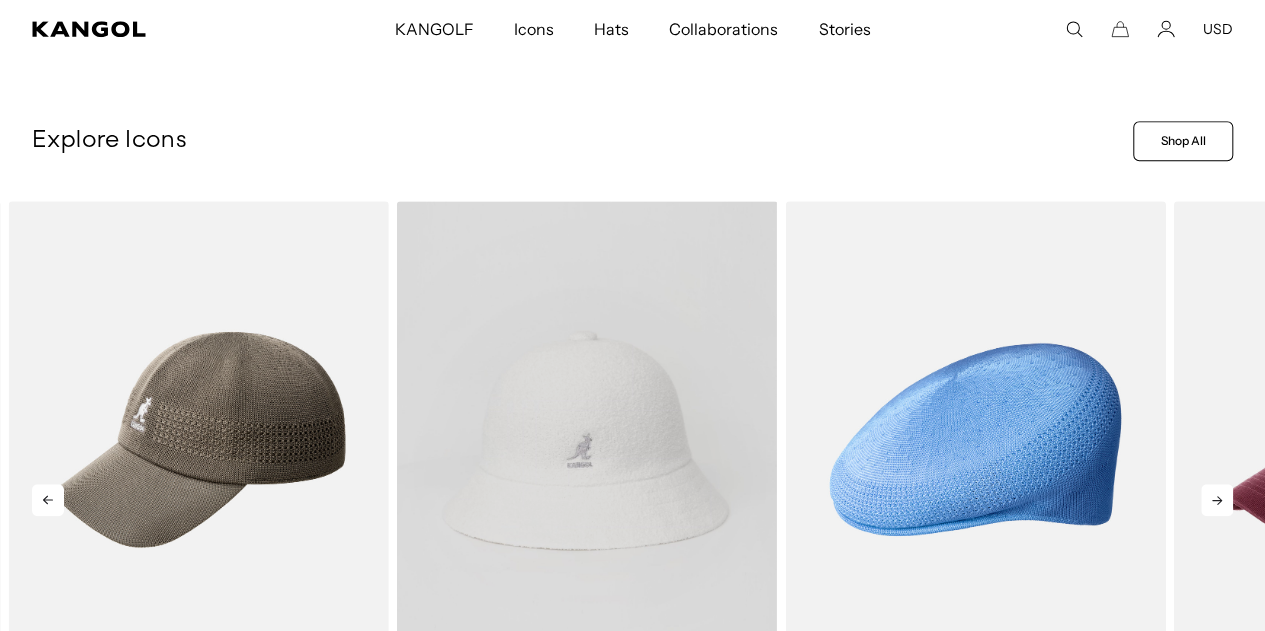 scroll, scrollTop: 0, scrollLeft: 0, axis: both 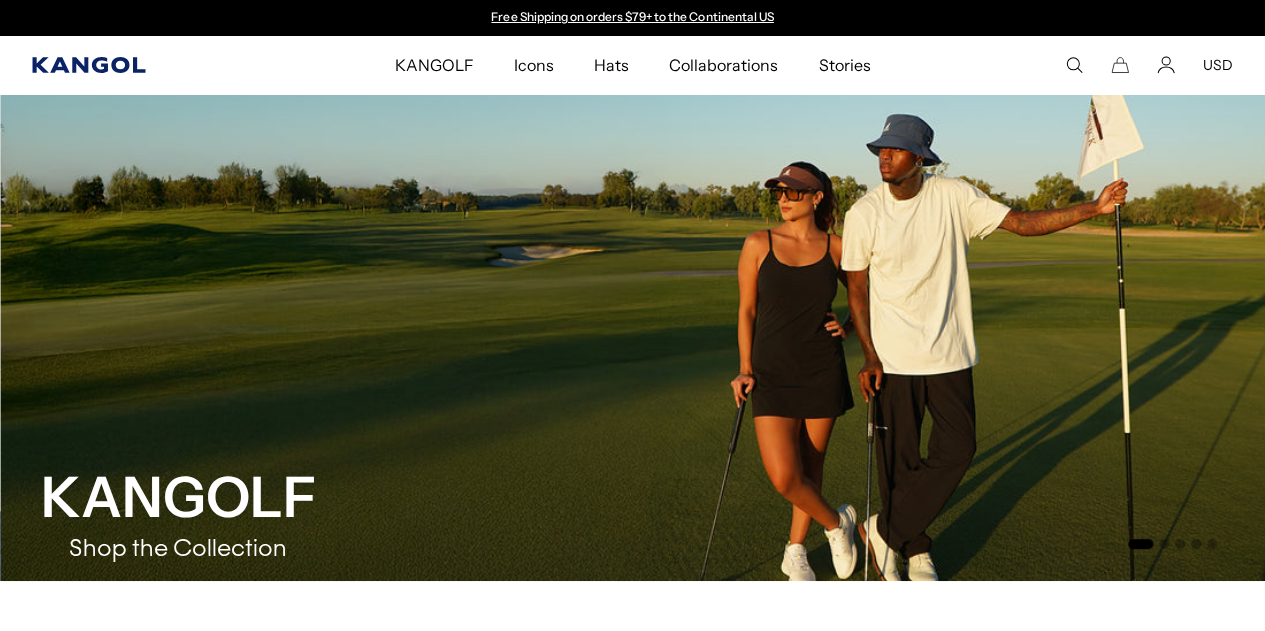 click 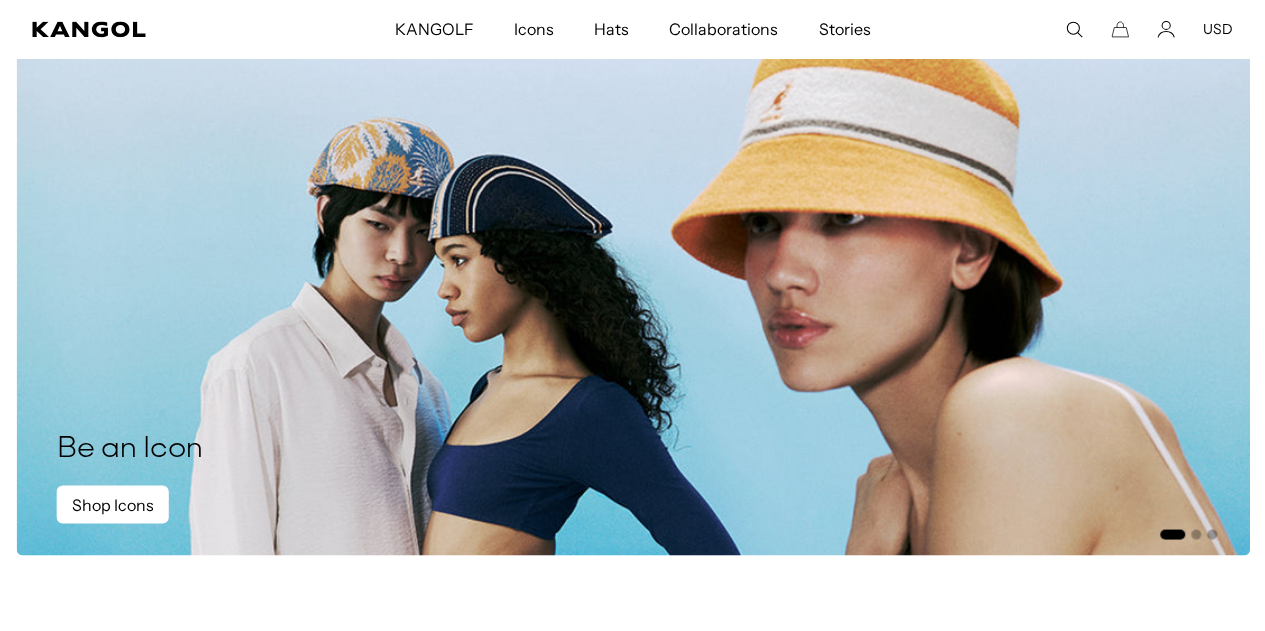 scroll, scrollTop: 2100, scrollLeft: 0, axis: vertical 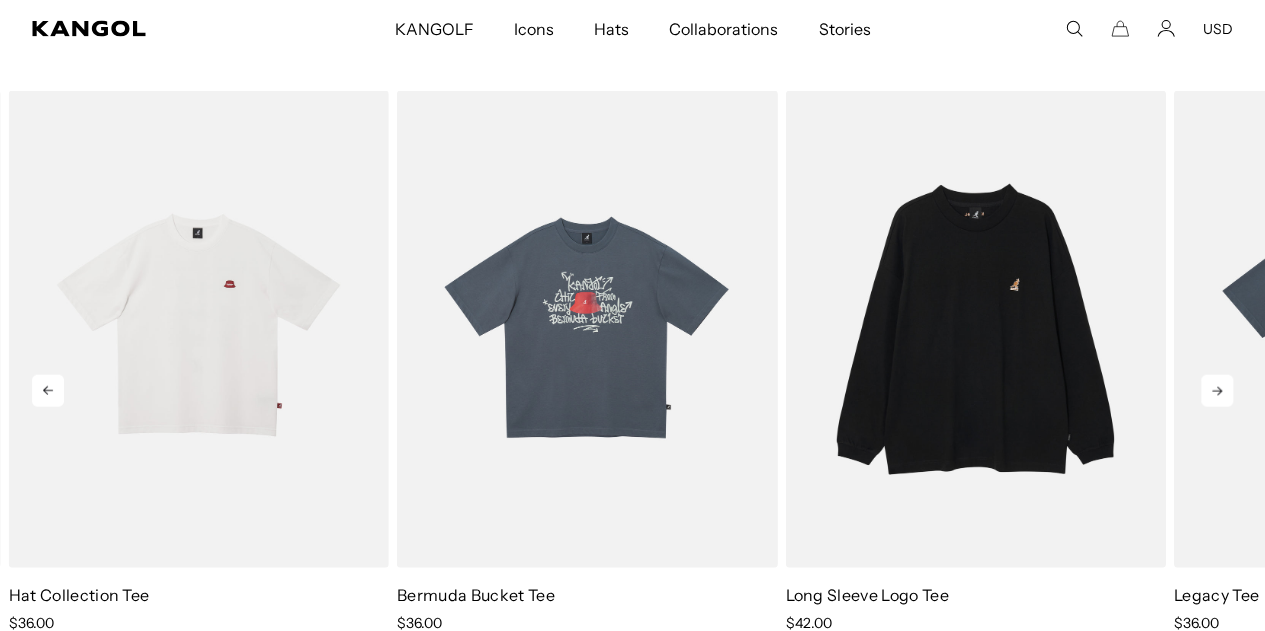 click 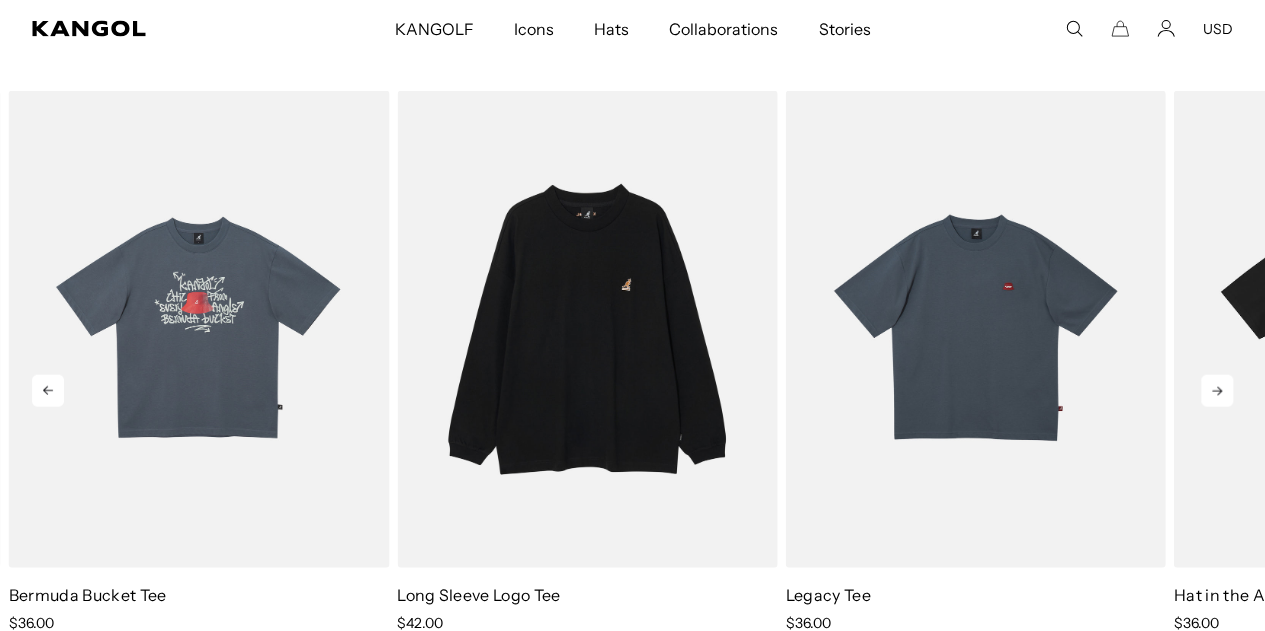 click 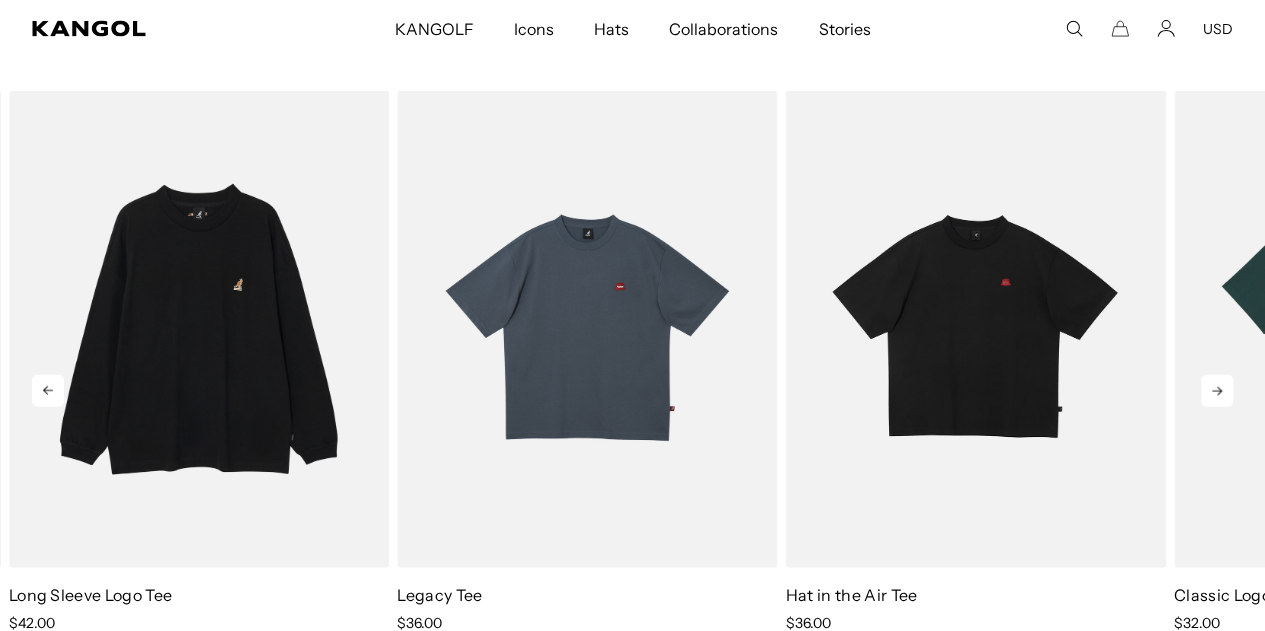 click 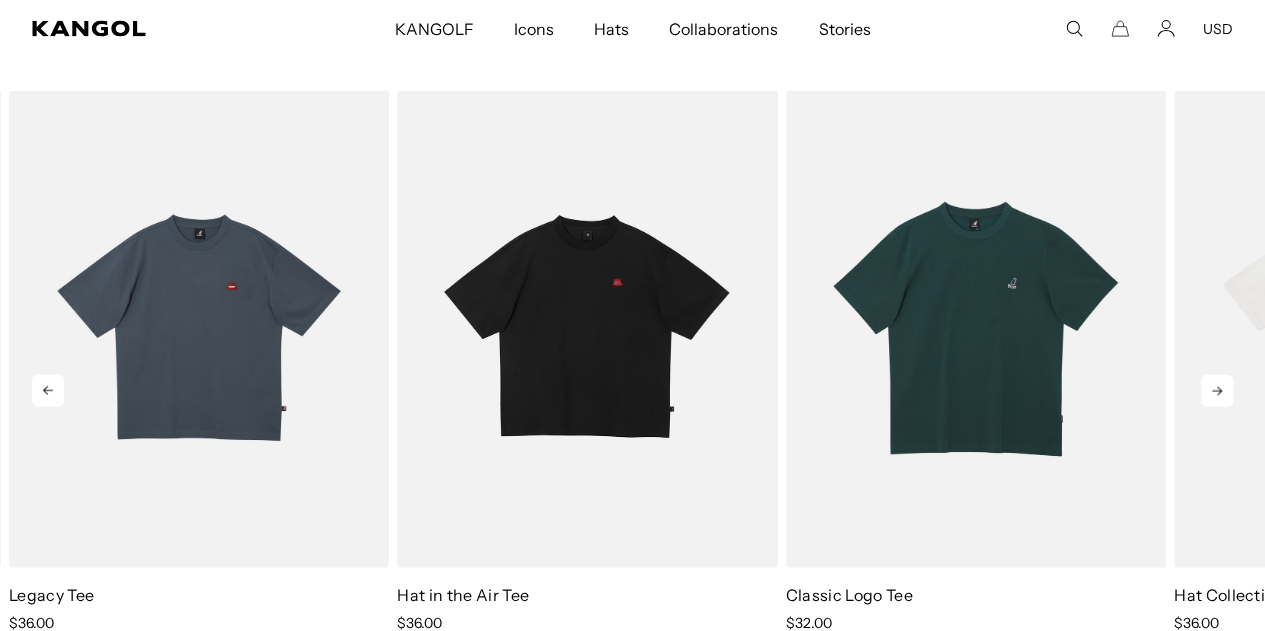 click 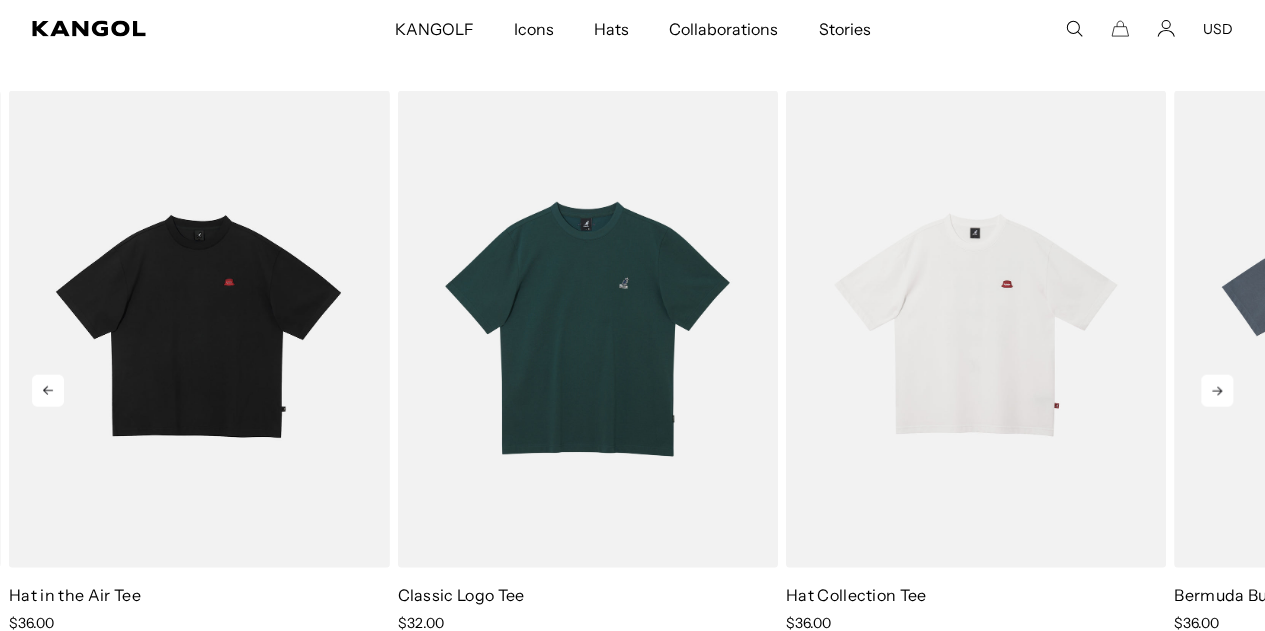 click 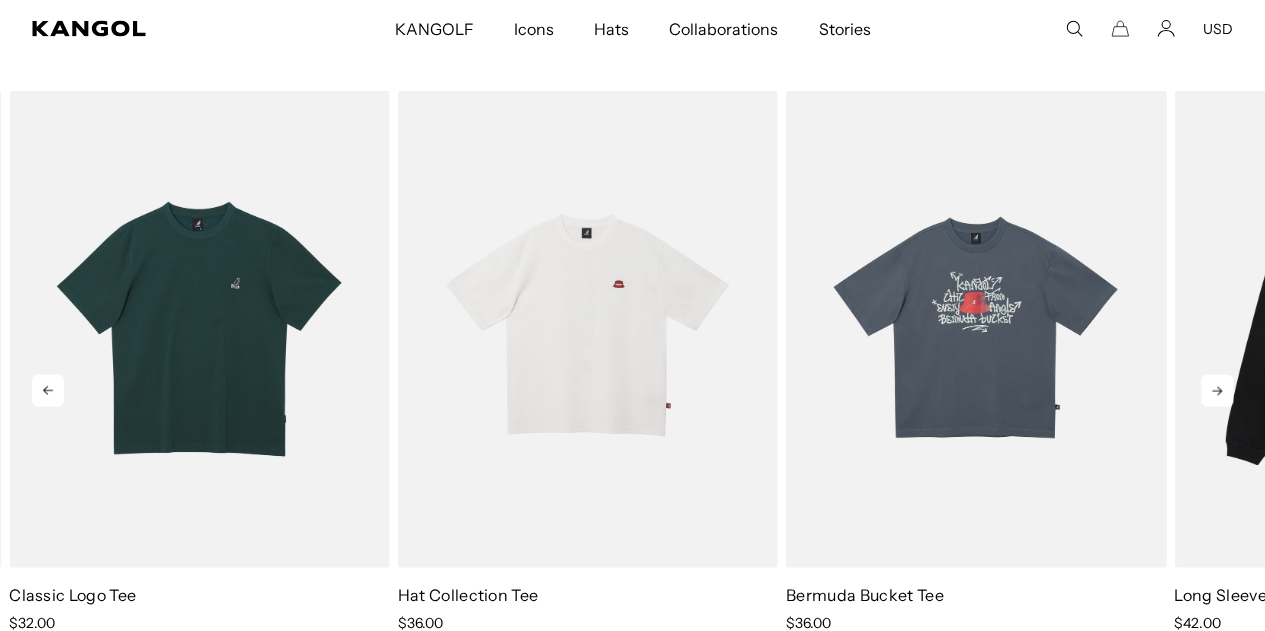 scroll, scrollTop: 0, scrollLeft: 412, axis: horizontal 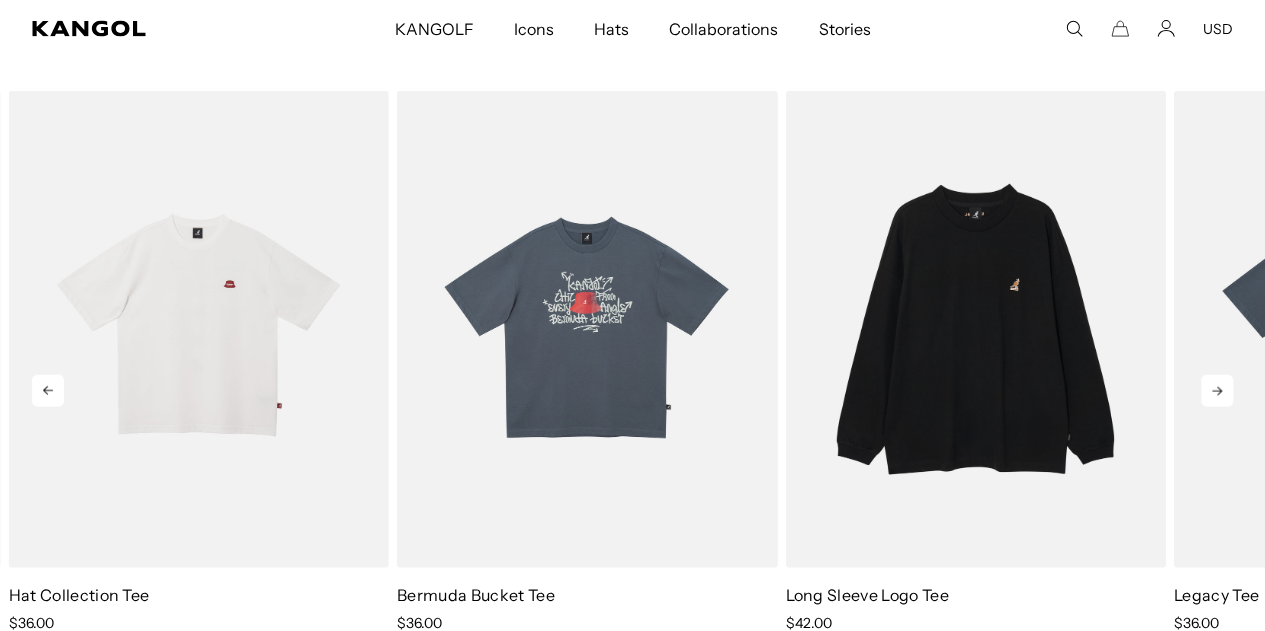 click 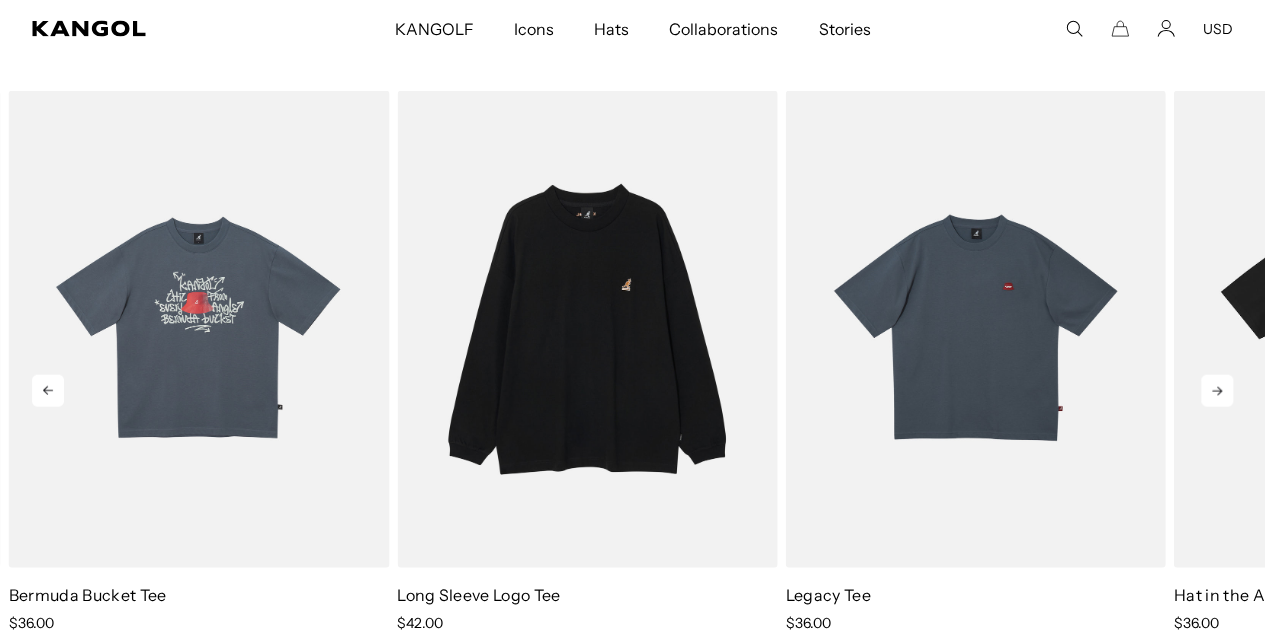 click 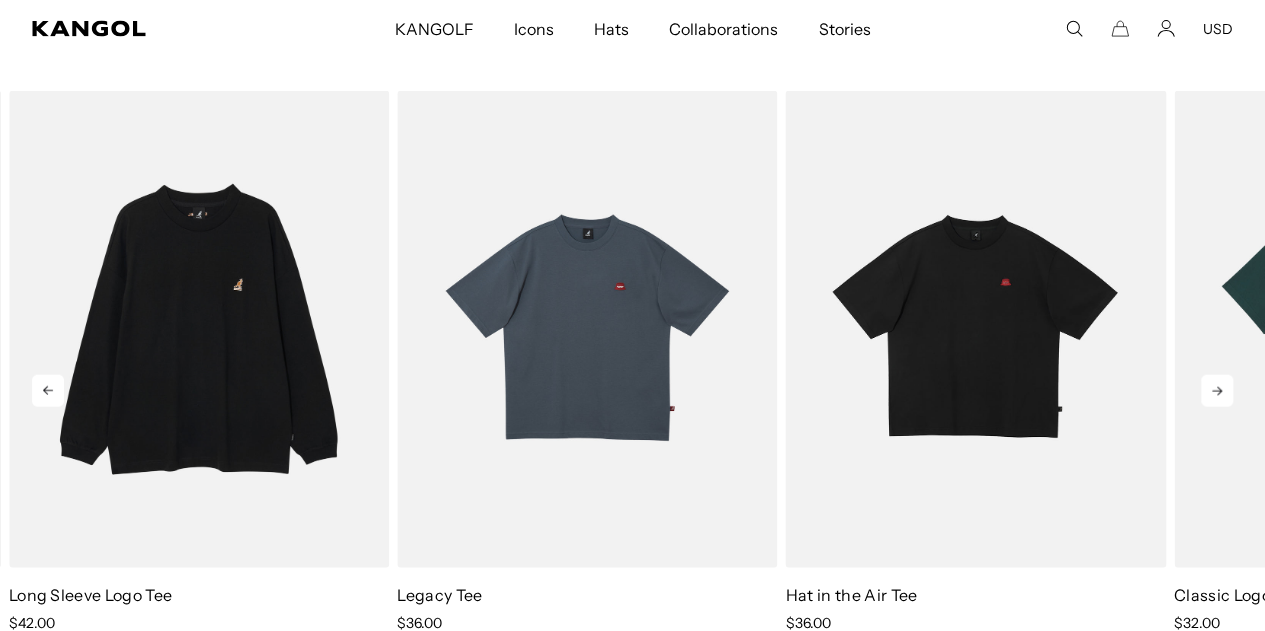 click 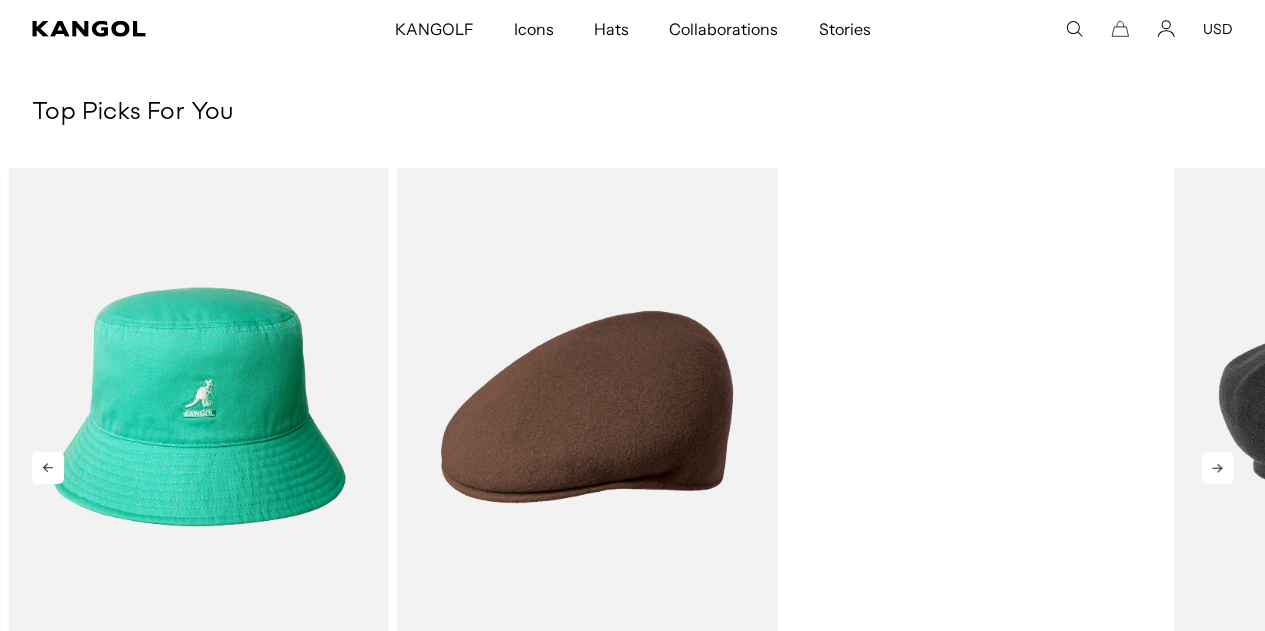 scroll, scrollTop: 3200, scrollLeft: 0, axis: vertical 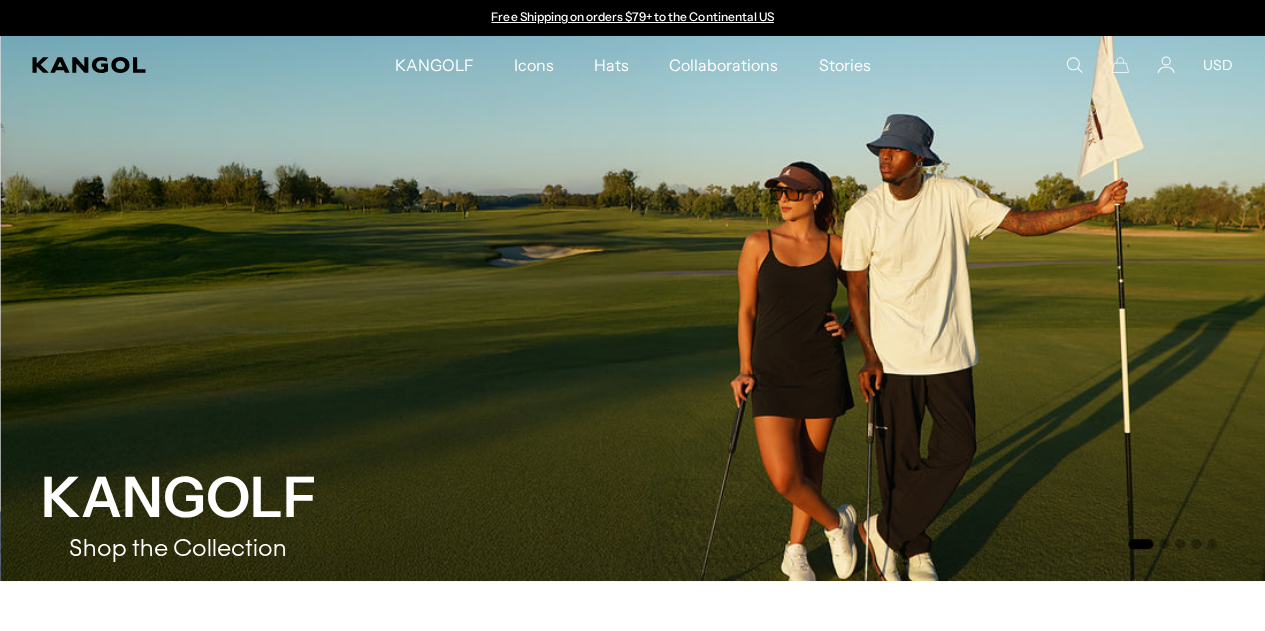 click 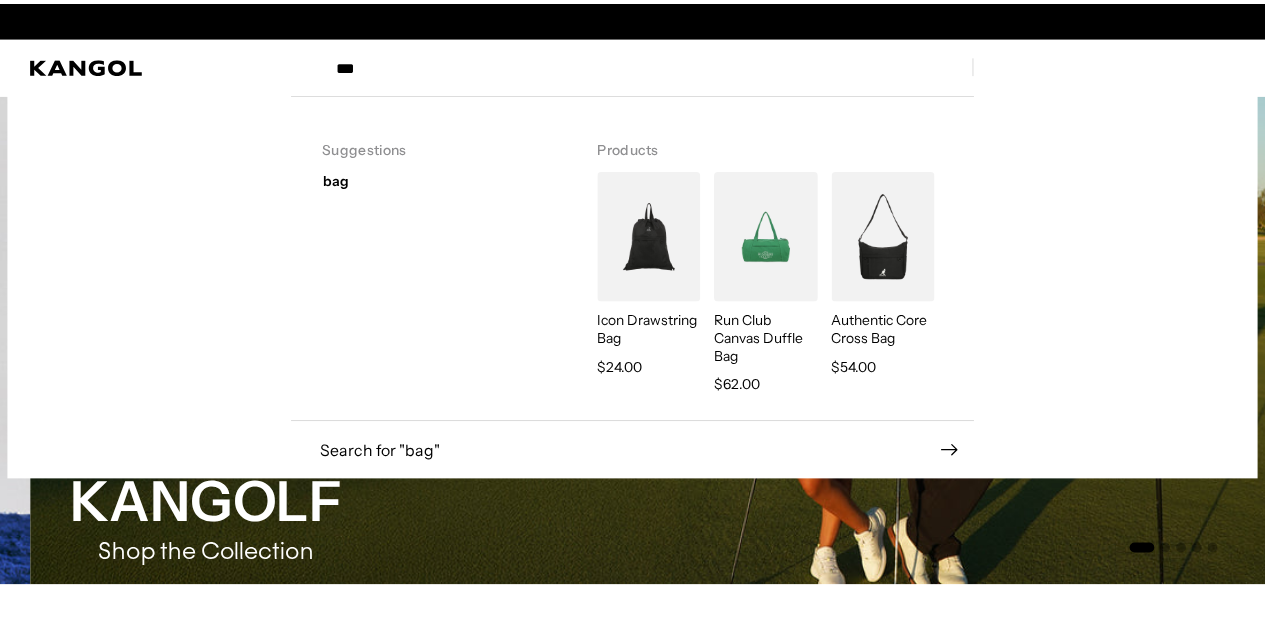 scroll, scrollTop: 0, scrollLeft: 412, axis: horizontal 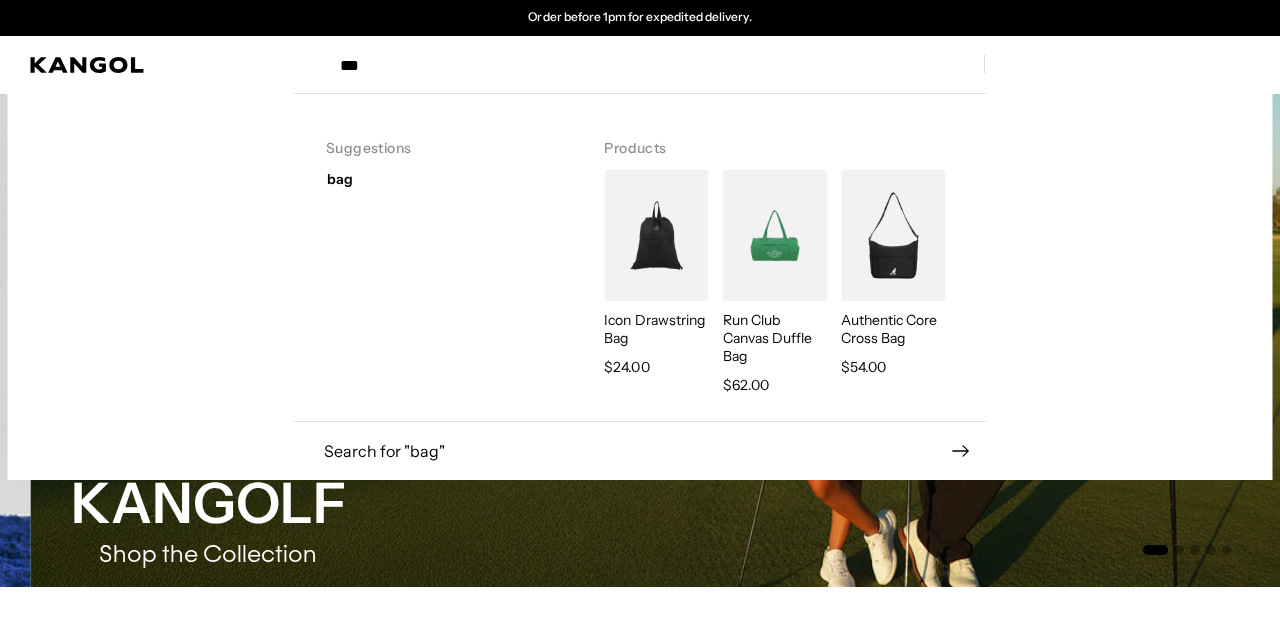 type on "***" 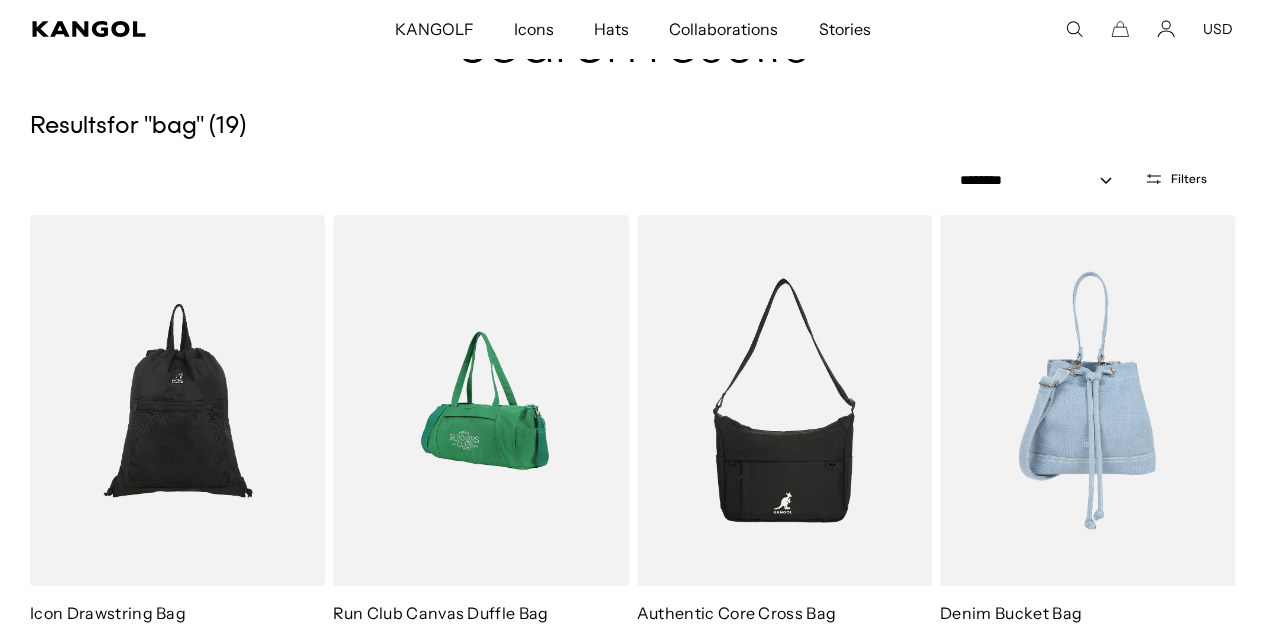 scroll, scrollTop: 200, scrollLeft: 0, axis: vertical 